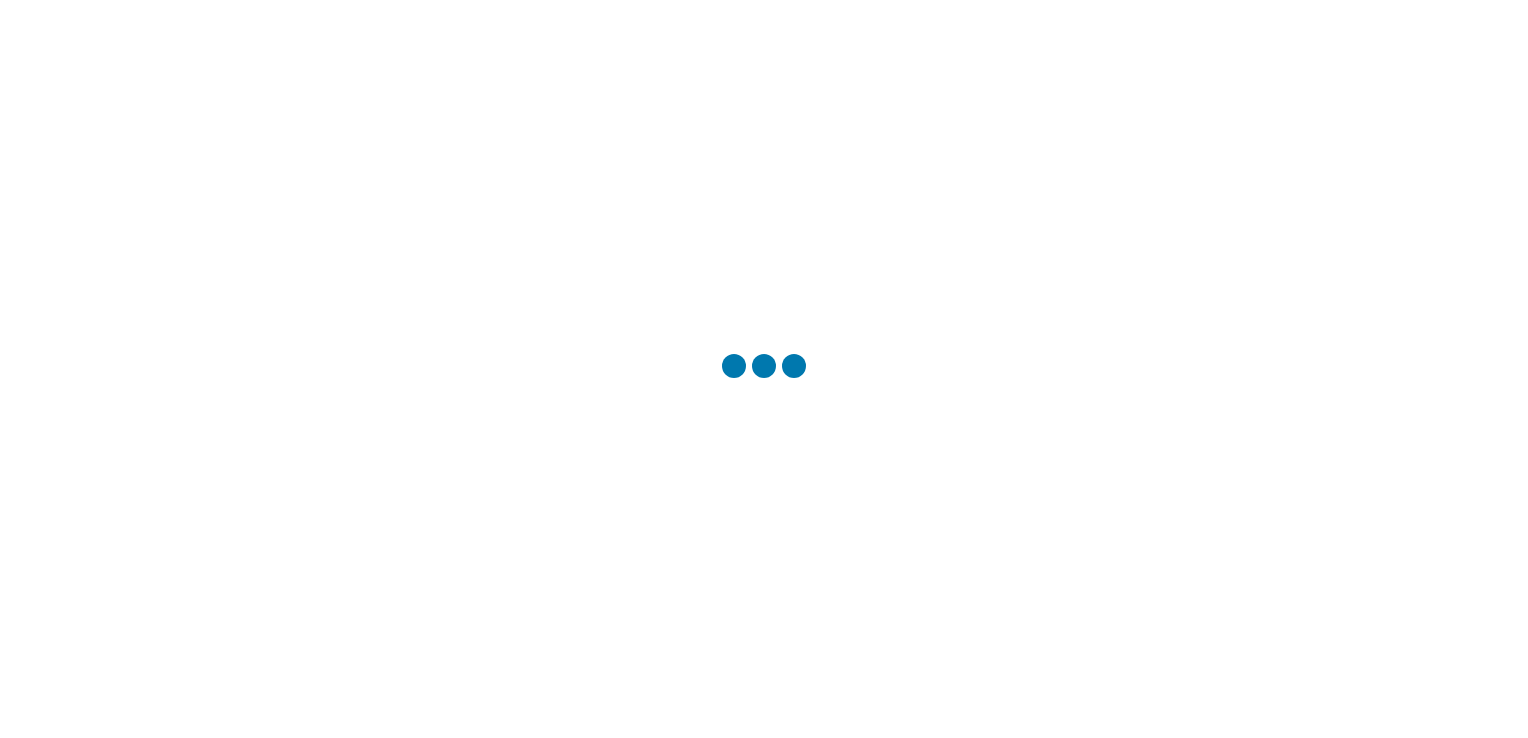scroll, scrollTop: 0, scrollLeft: 0, axis: both 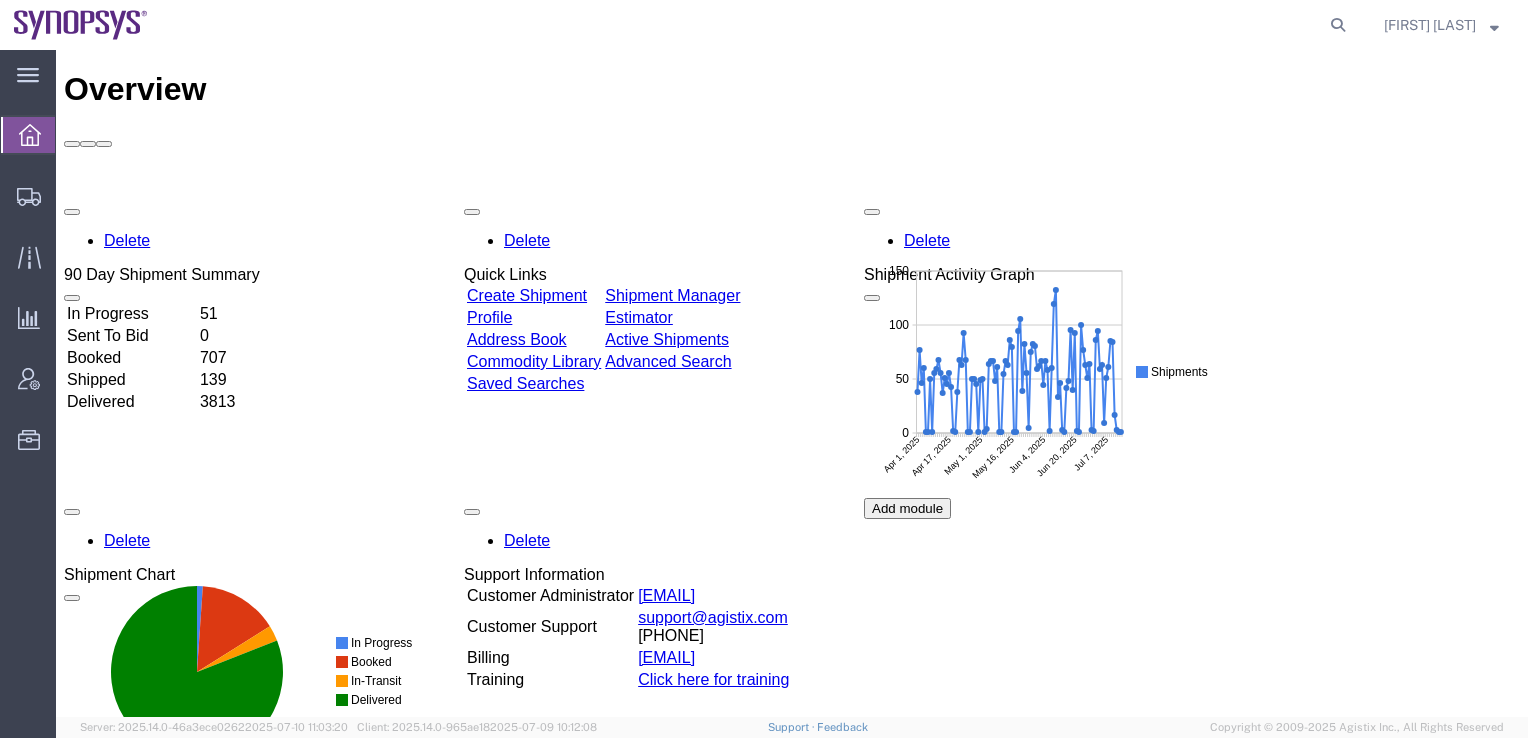 click 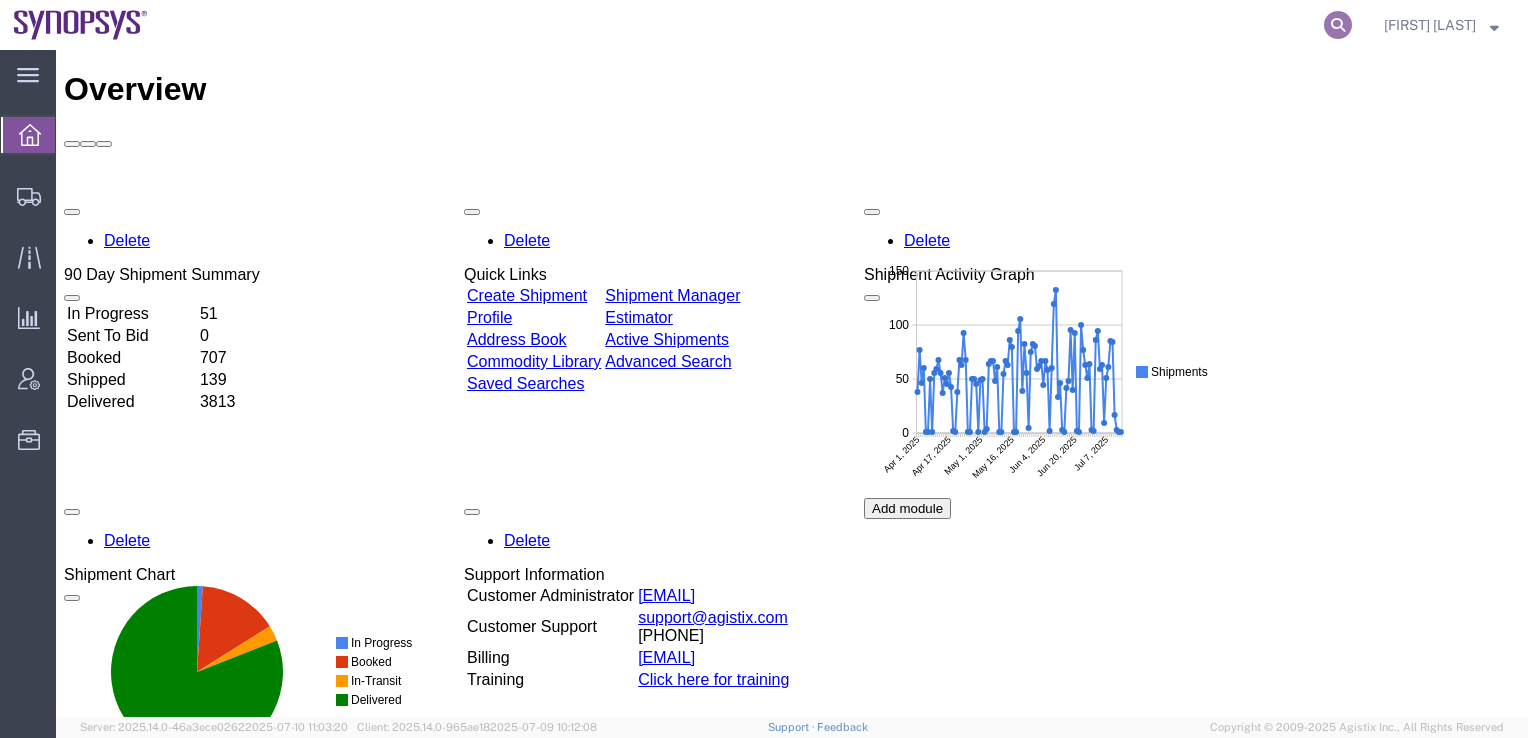 click 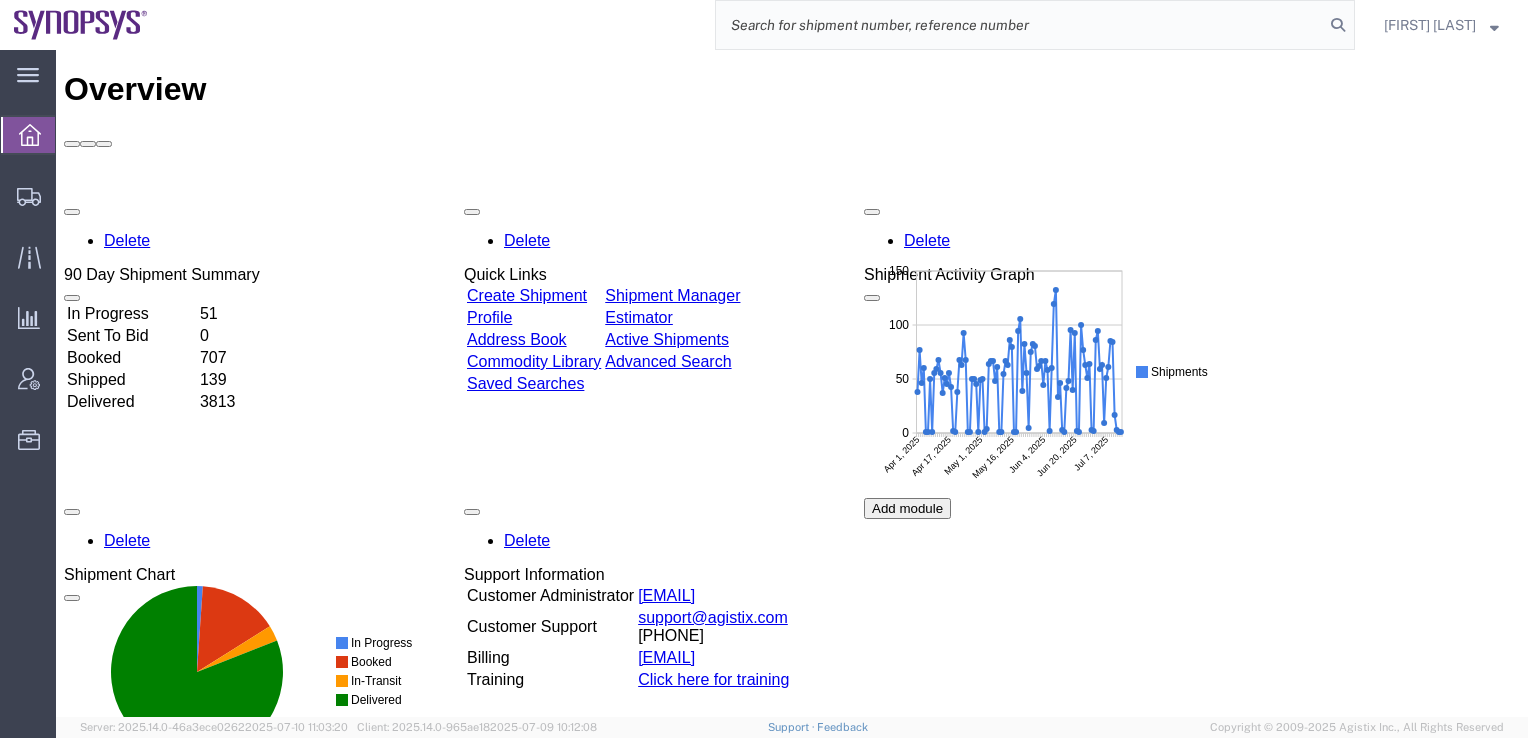paste on "55867791" 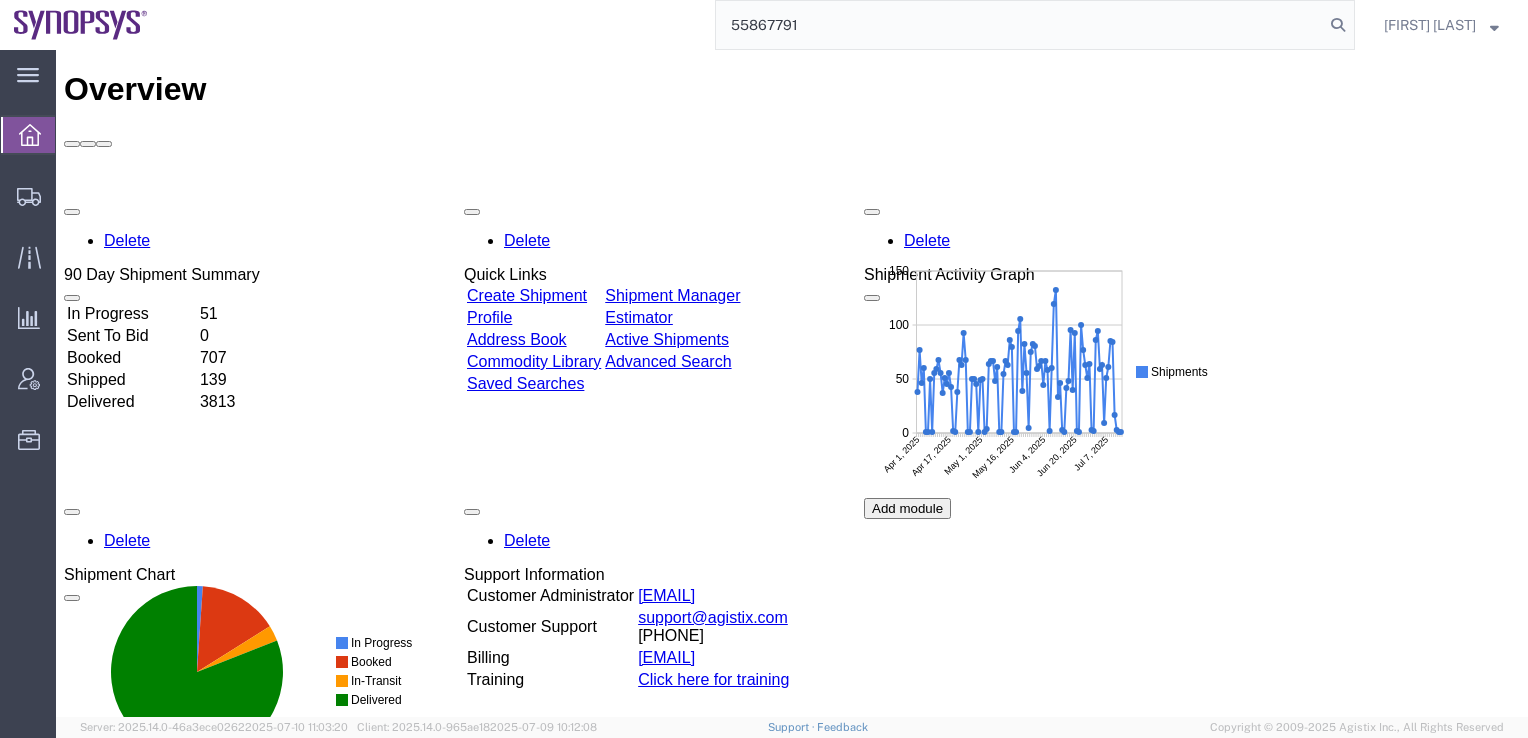 type on "55867791" 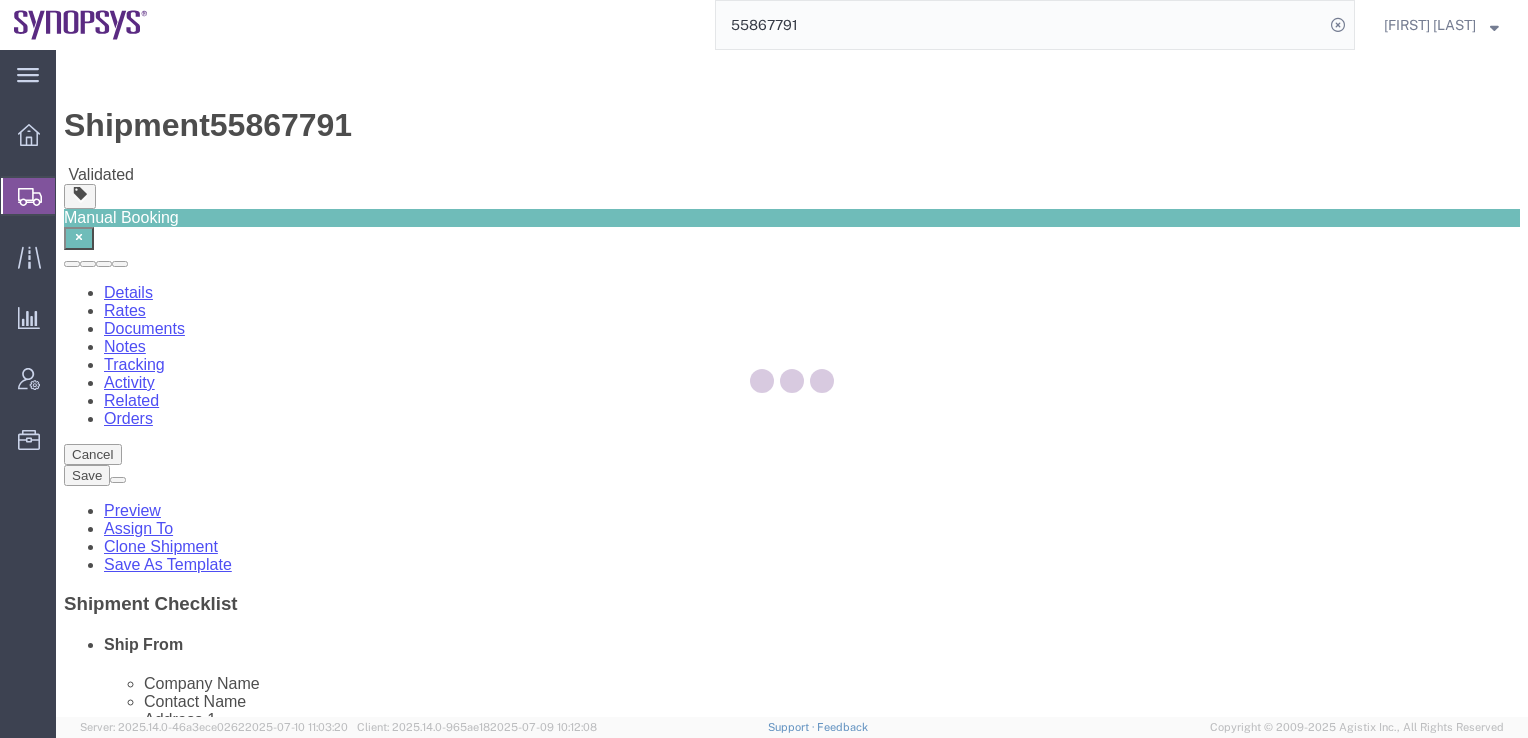 select on "63086" 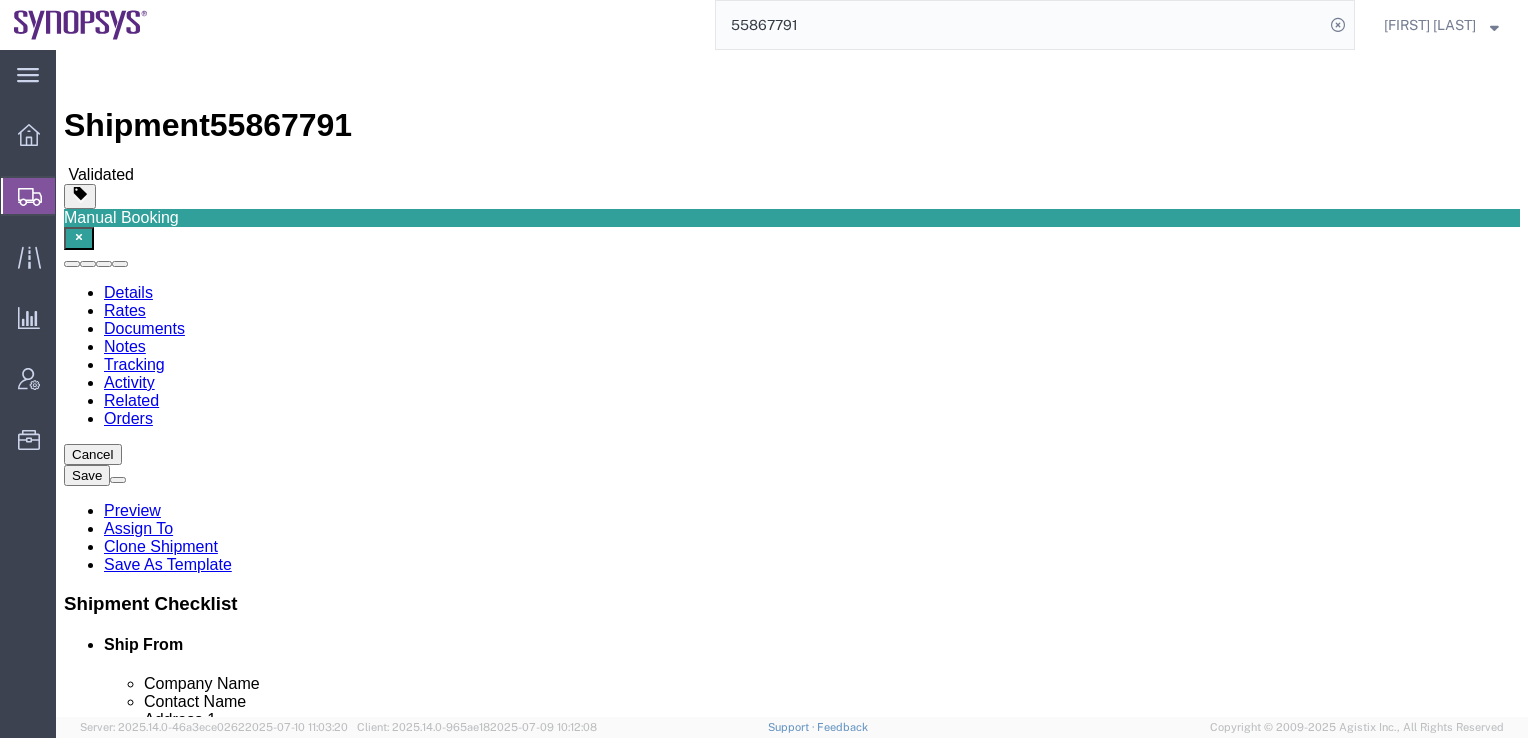 click 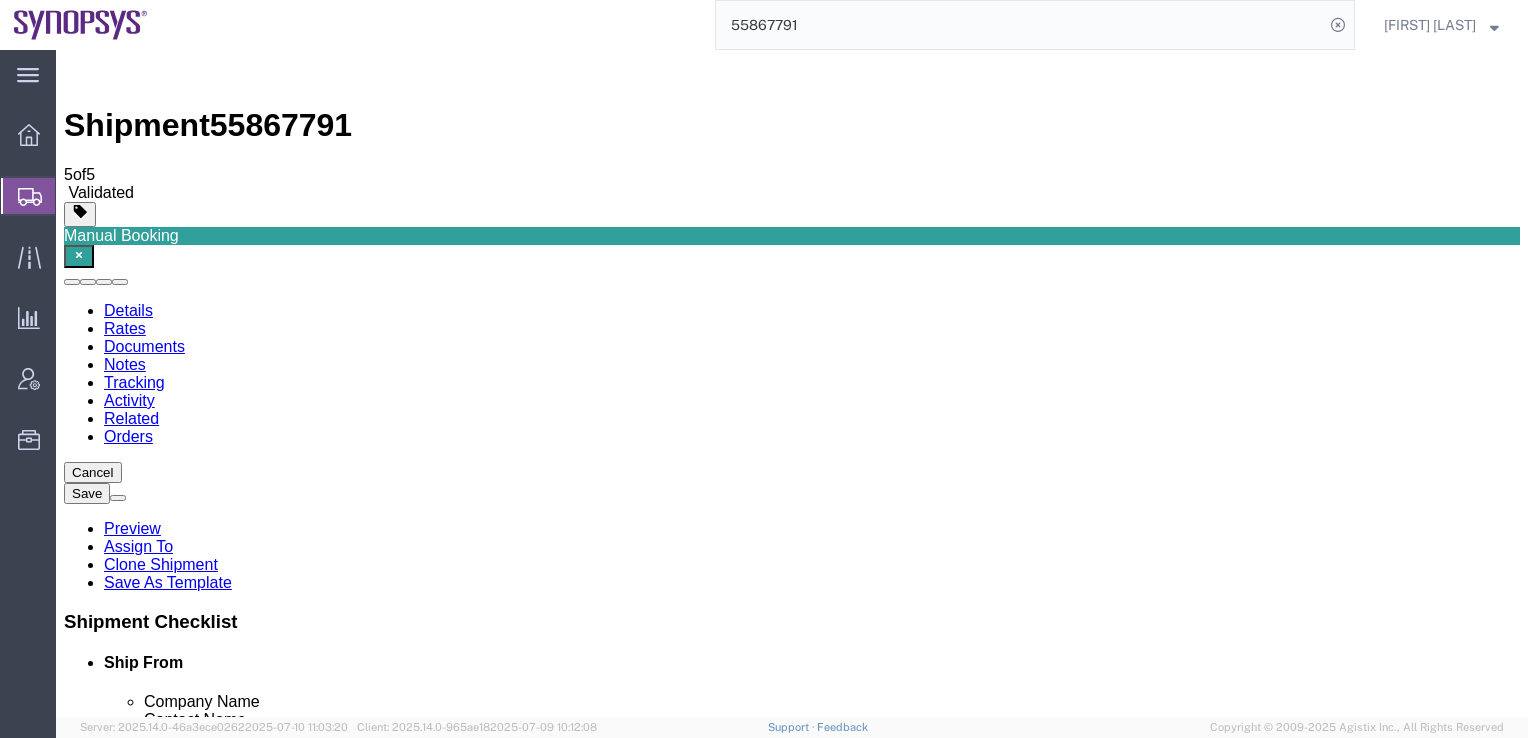 click on "Synopsys Commercial Invoice" at bounding box center [242, 1956] 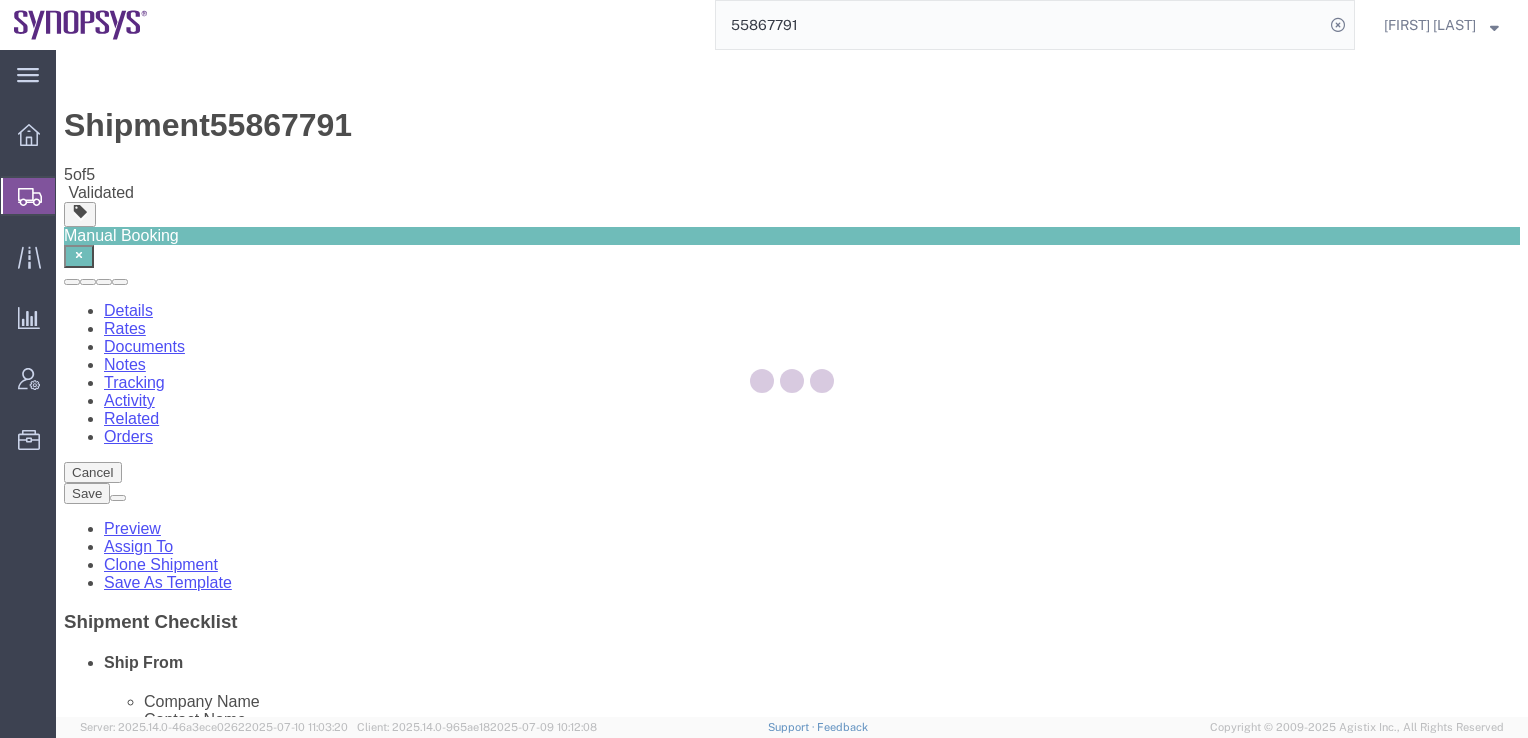 select on "63086" 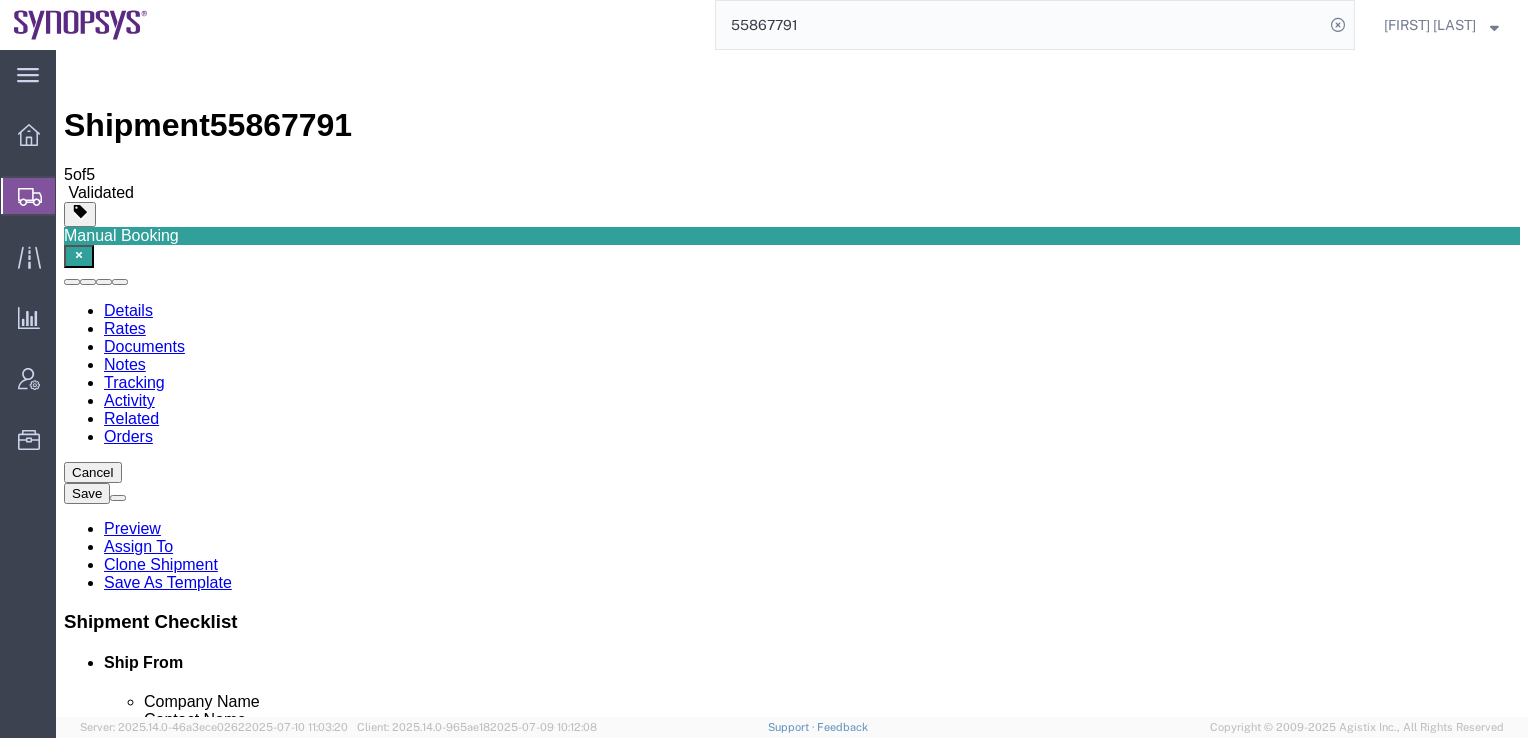 click on "Package Information" 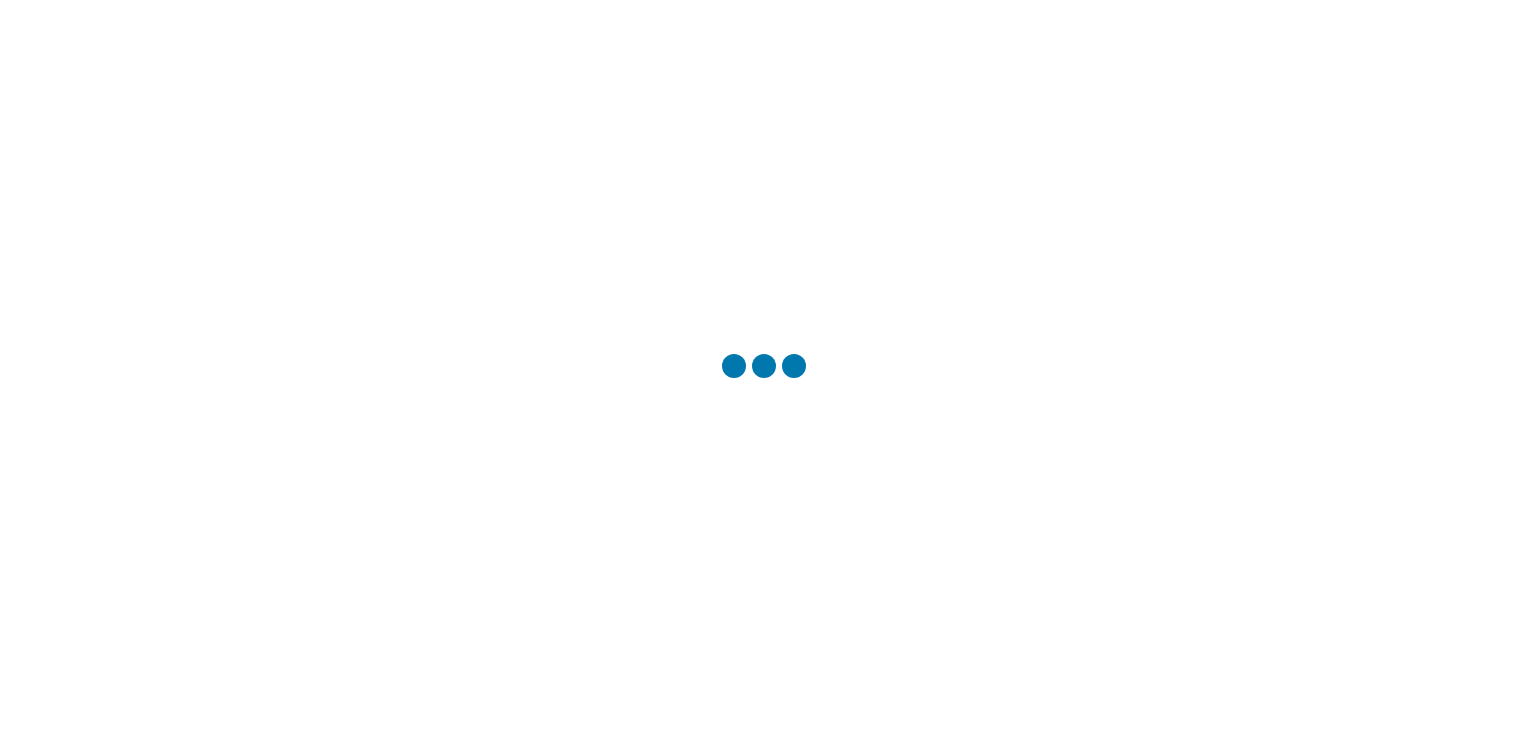 scroll, scrollTop: 0, scrollLeft: 0, axis: both 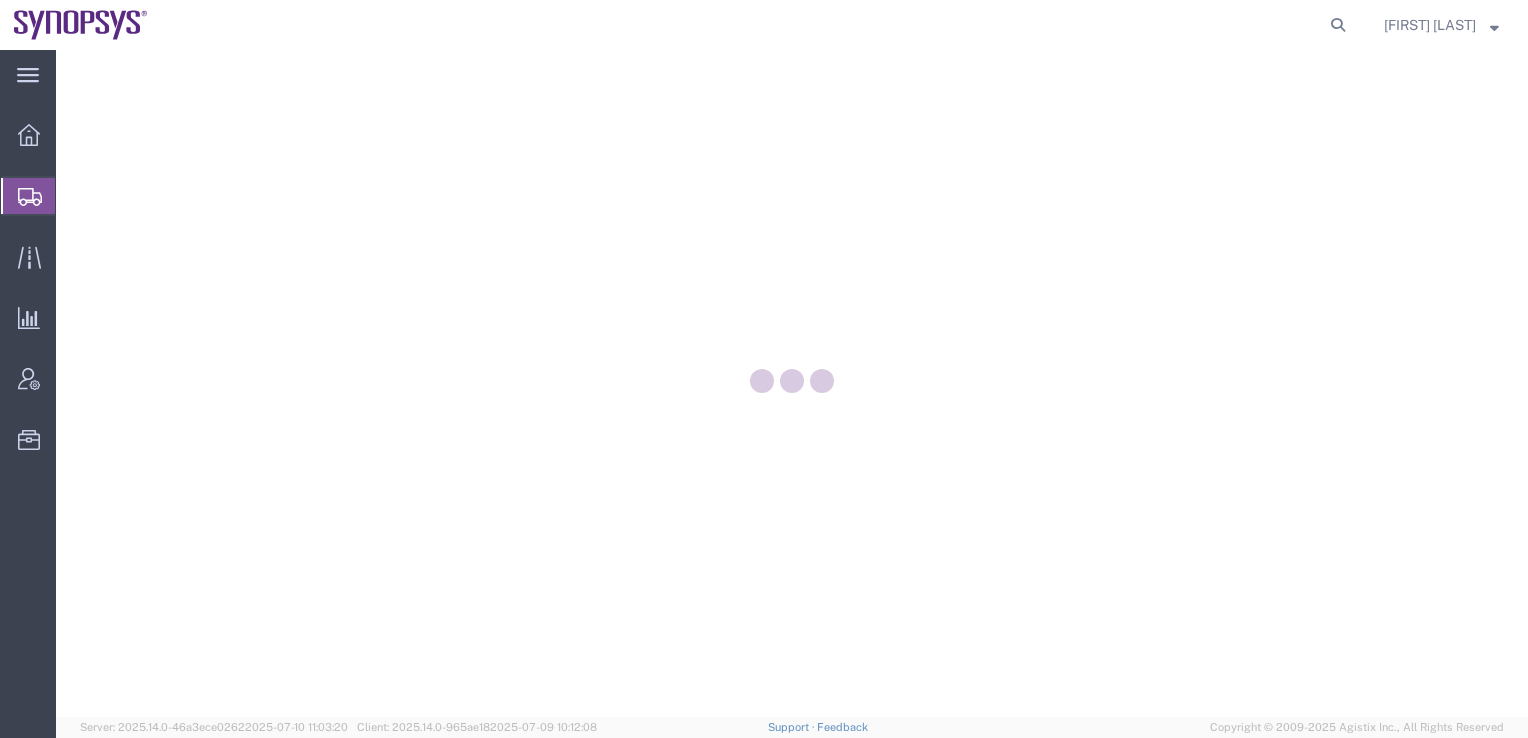 click 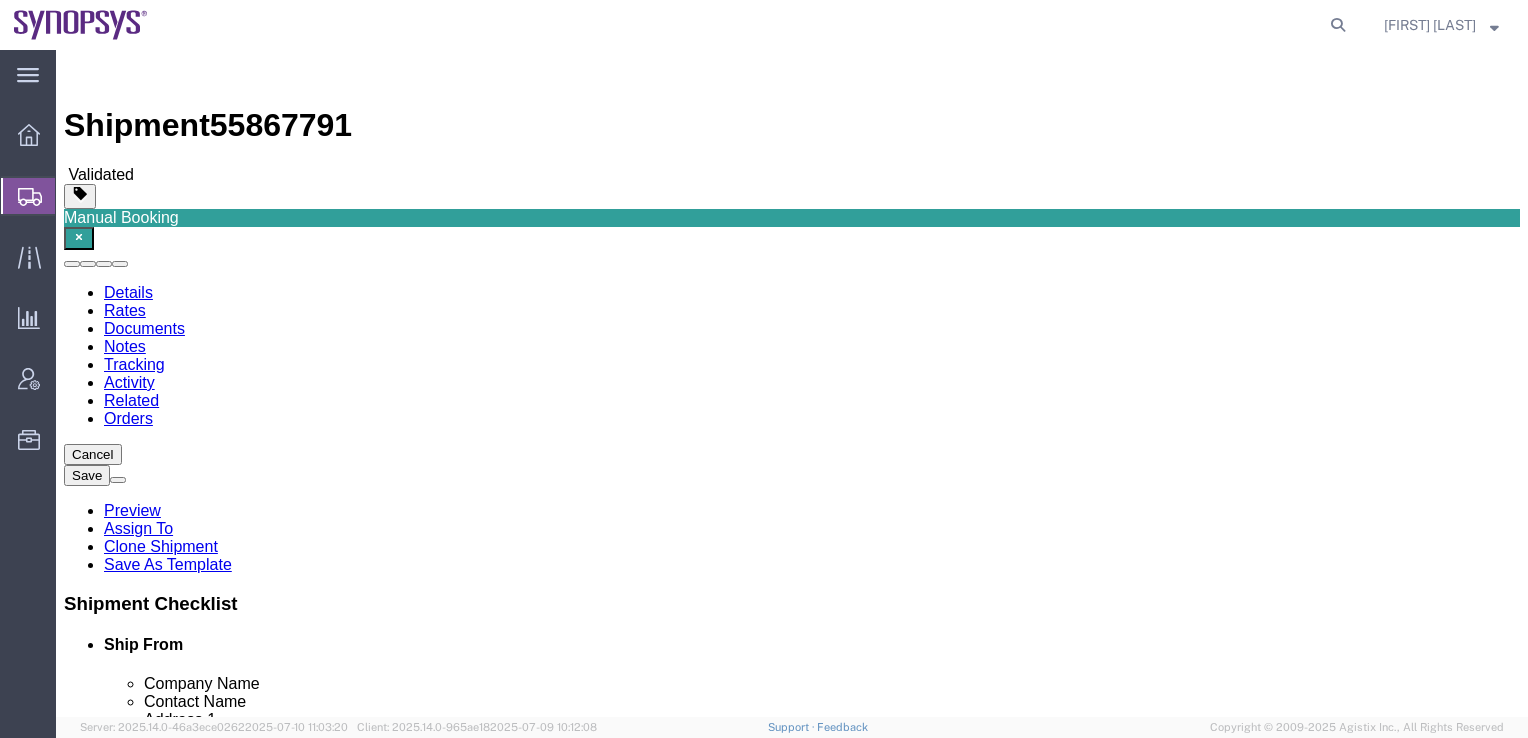 select on "63086" 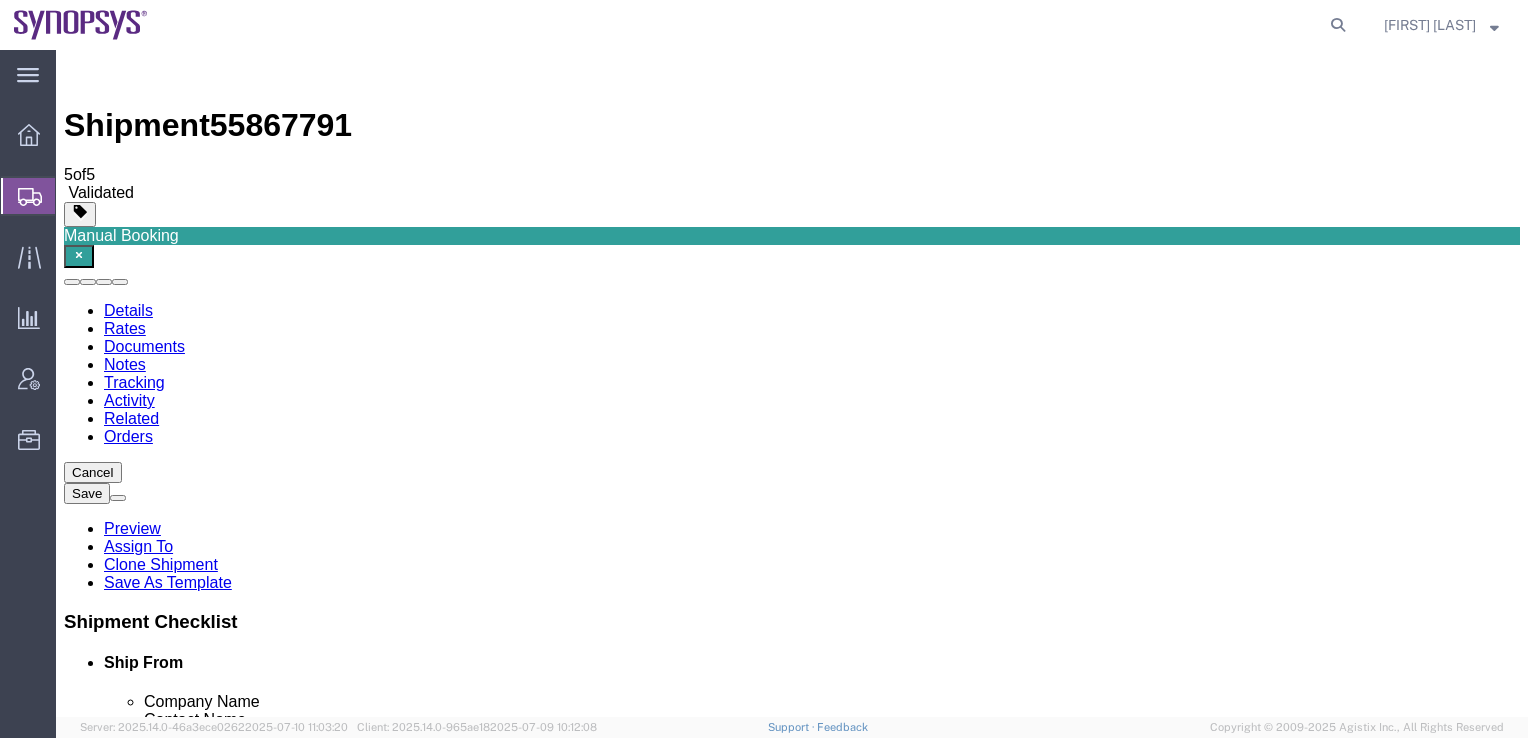 click on "Packing List" at bounding box center [178, 1896] 